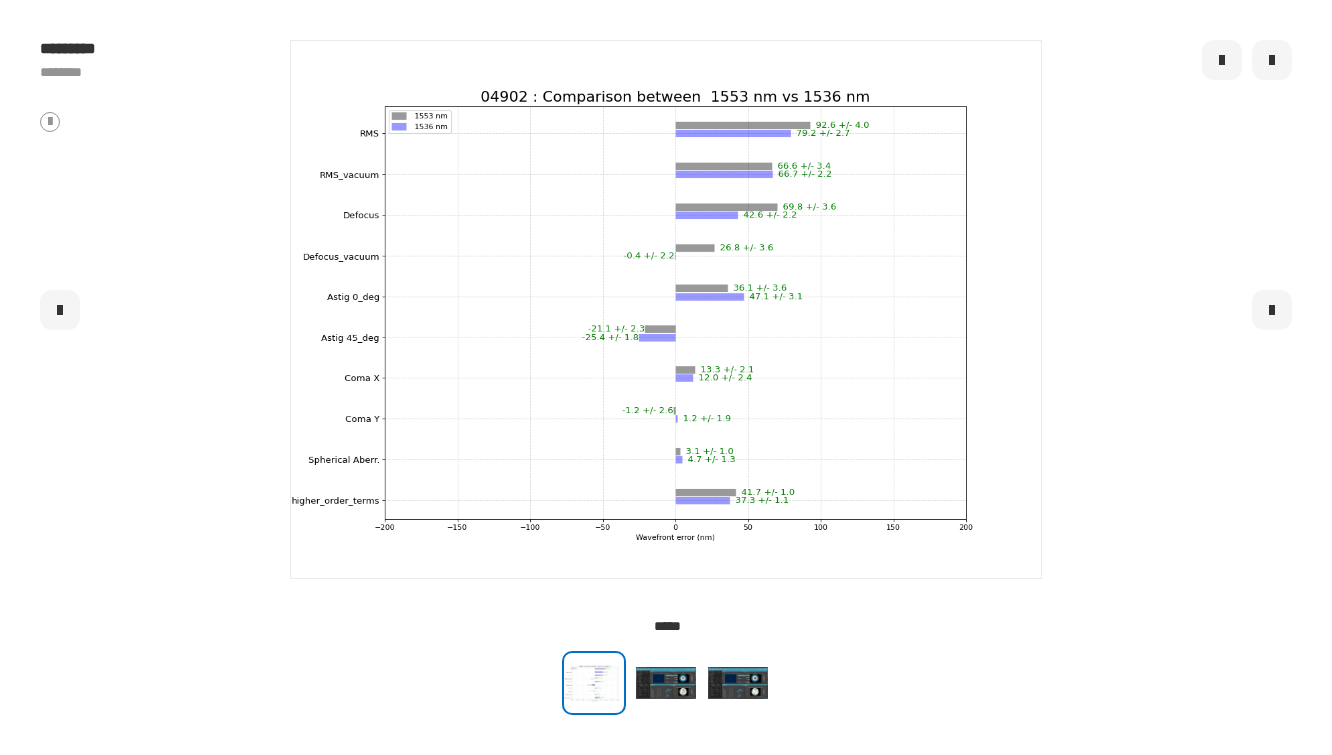 scroll, scrollTop: 0, scrollLeft: 0, axis: both 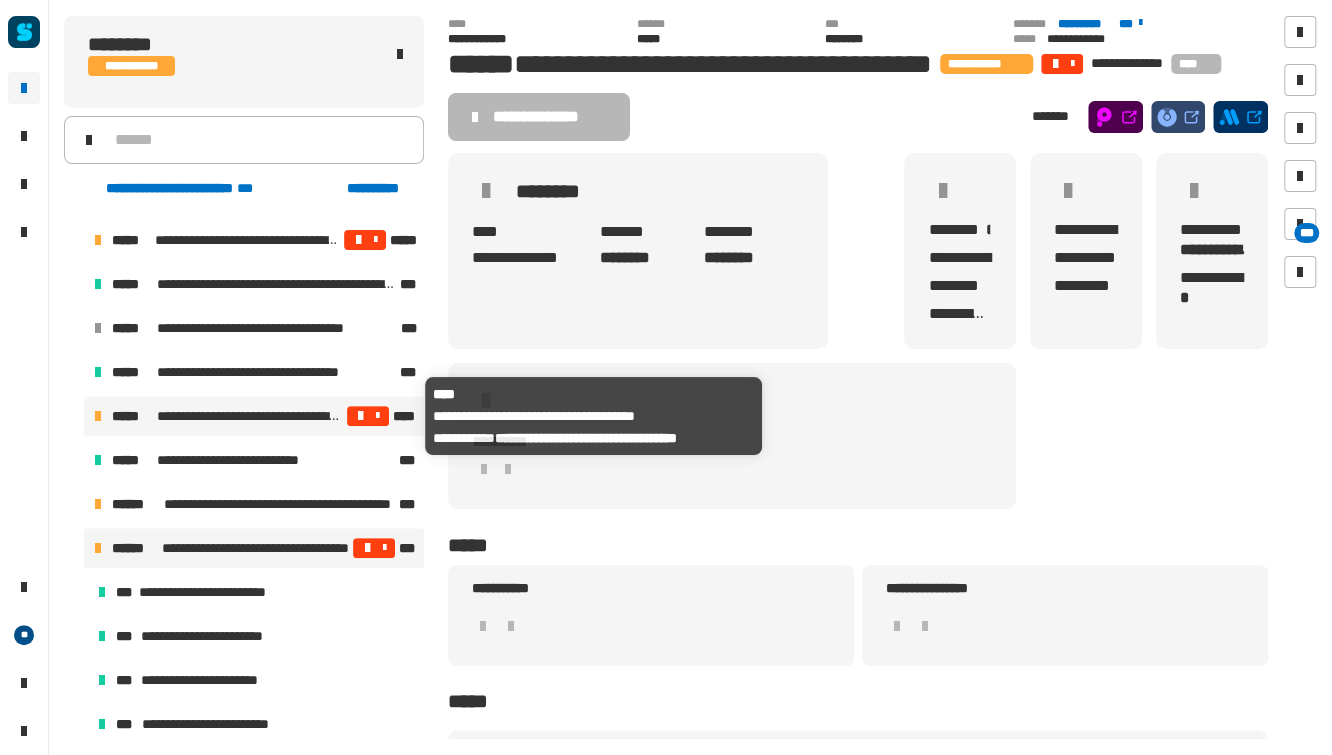 click on "**********" at bounding box center (250, 416) 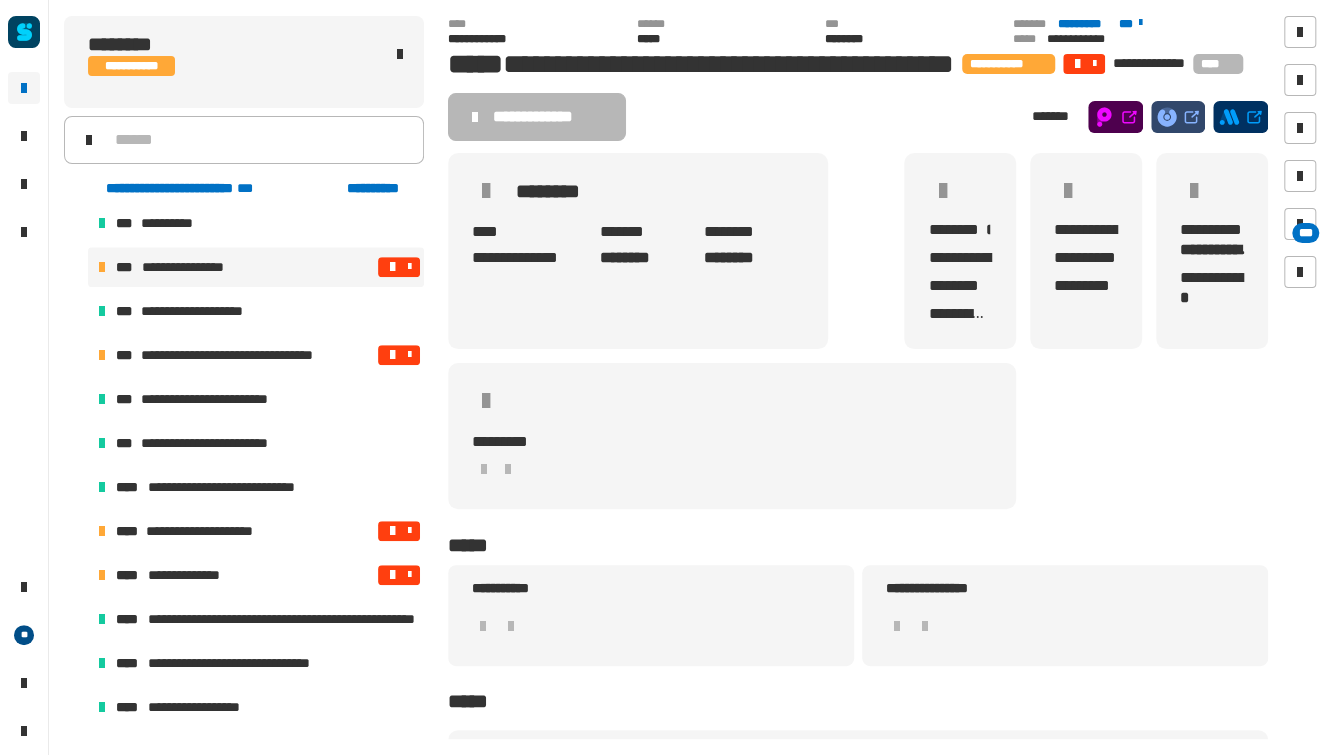 scroll, scrollTop: 670, scrollLeft: 0, axis: vertical 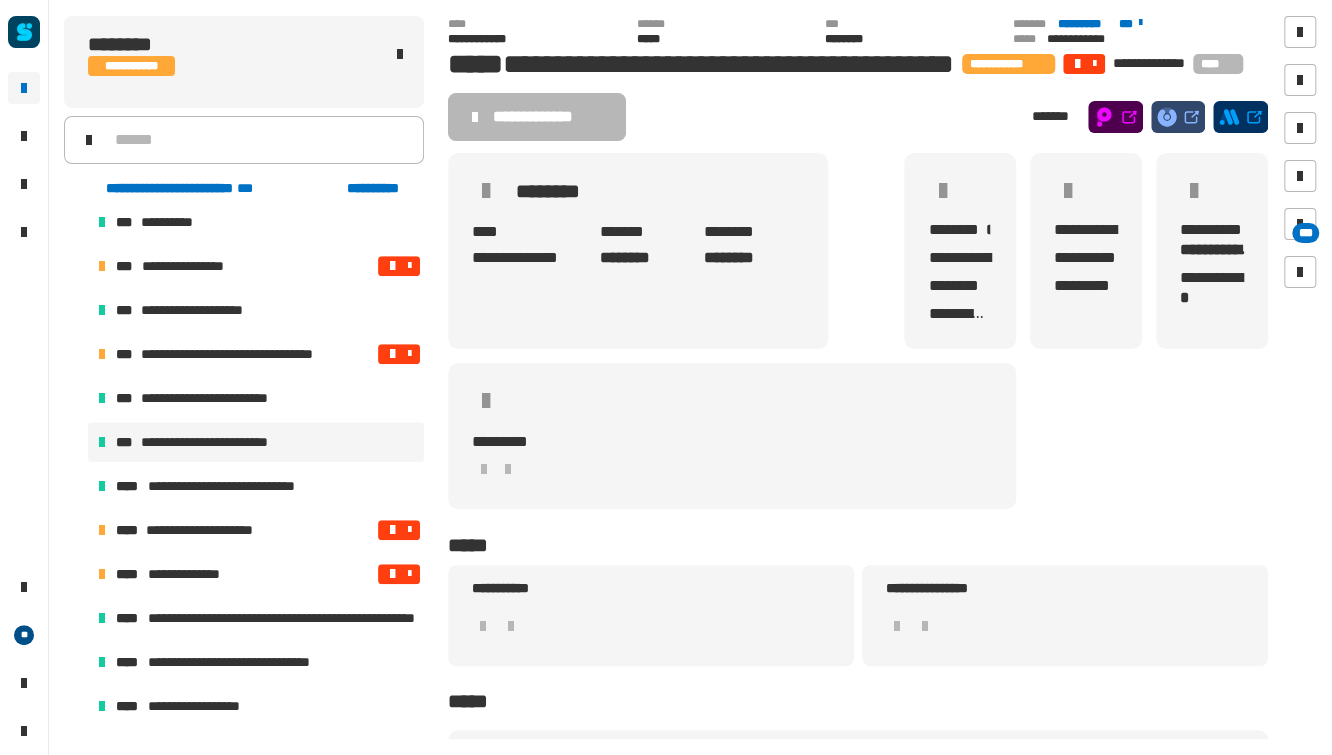 click on "**********" at bounding box center [227, 442] 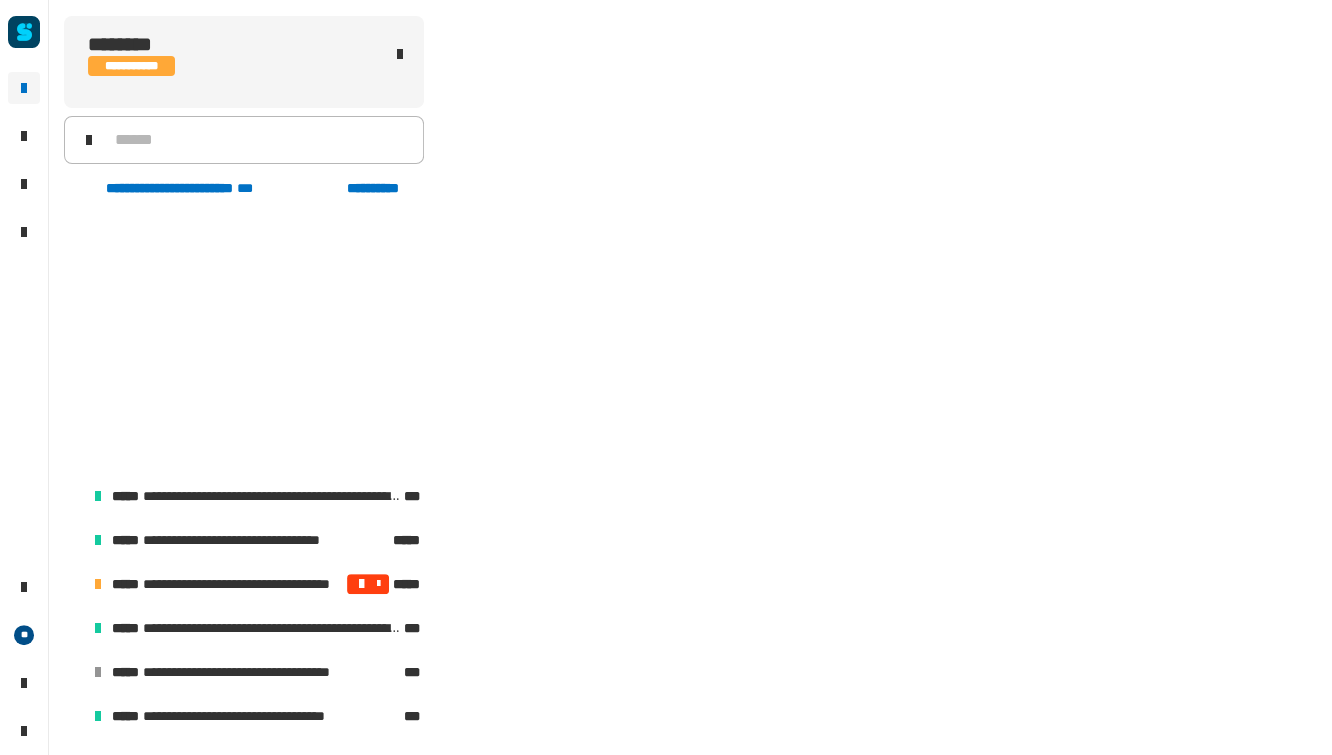 scroll, scrollTop: 638, scrollLeft: 0, axis: vertical 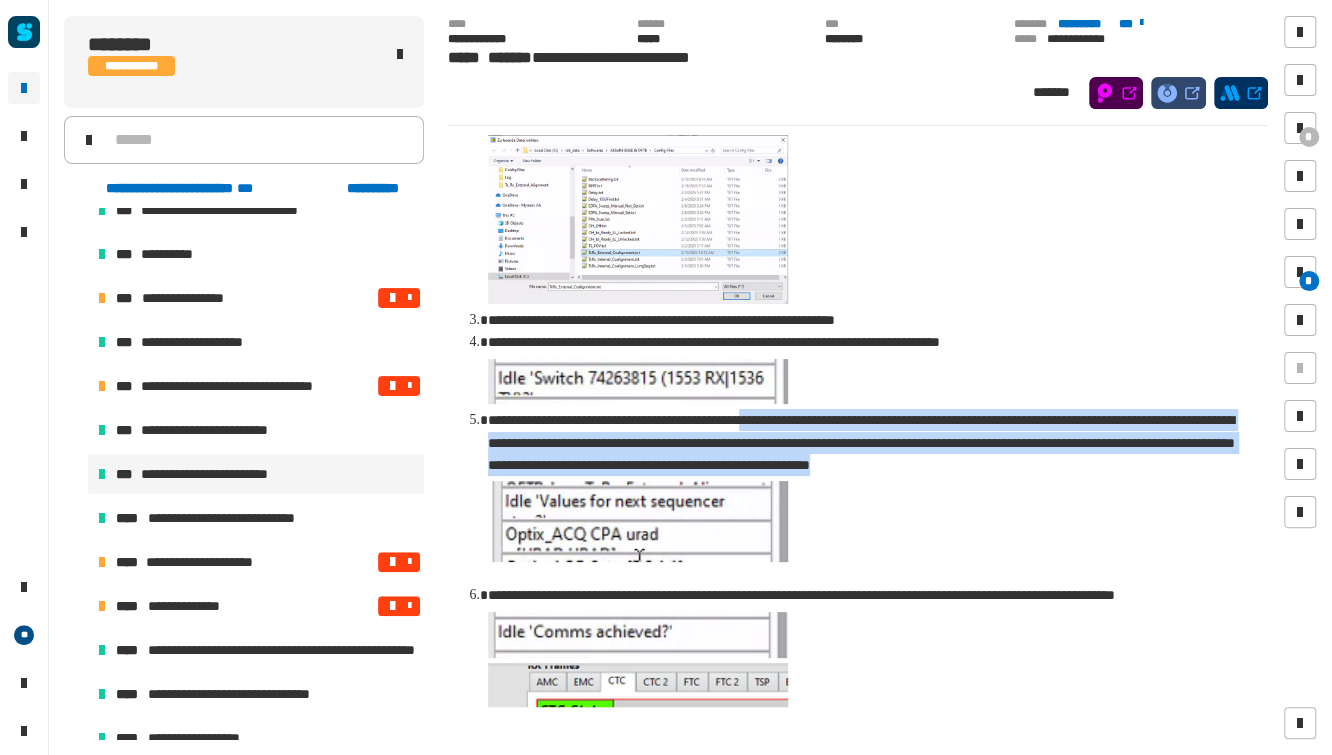 drag, startPoint x: 788, startPoint y: 418, endPoint x: 905, endPoint y: 475, distance: 130.14607 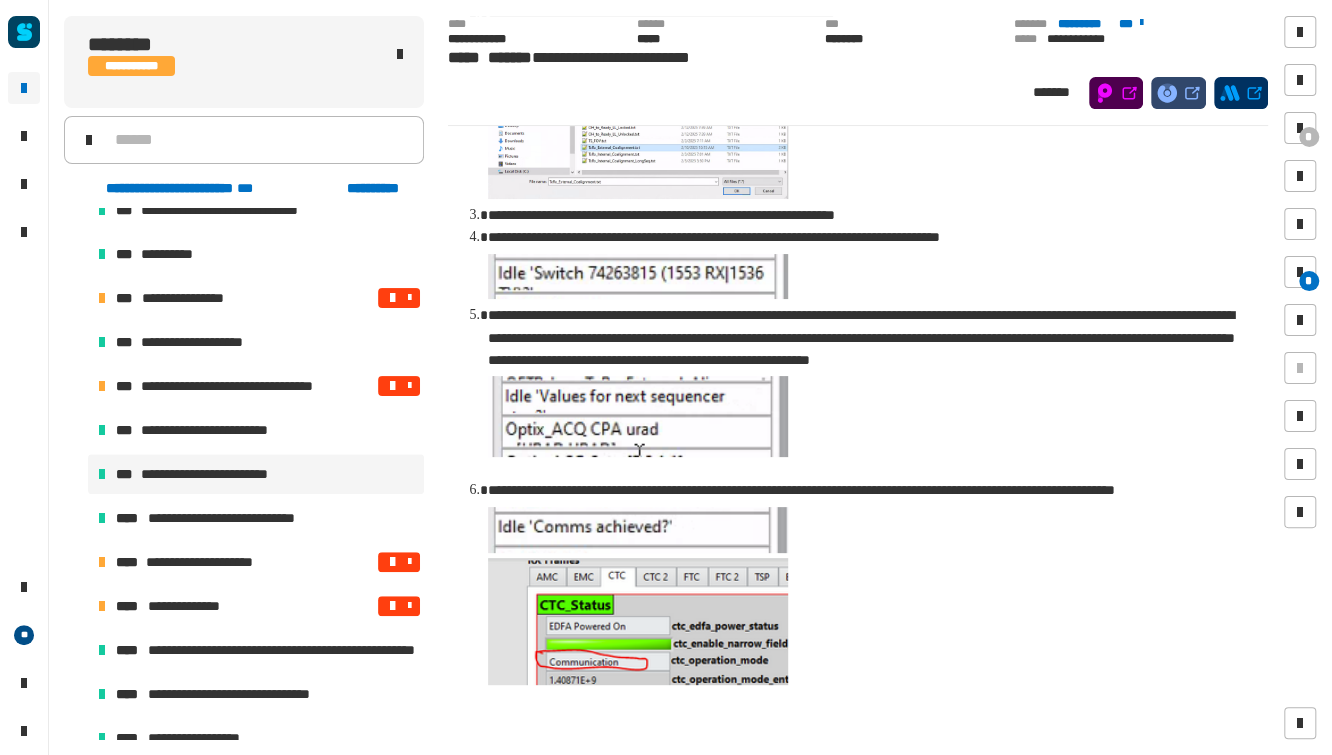 scroll, scrollTop: 0, scrollLeft: 0, axis: both 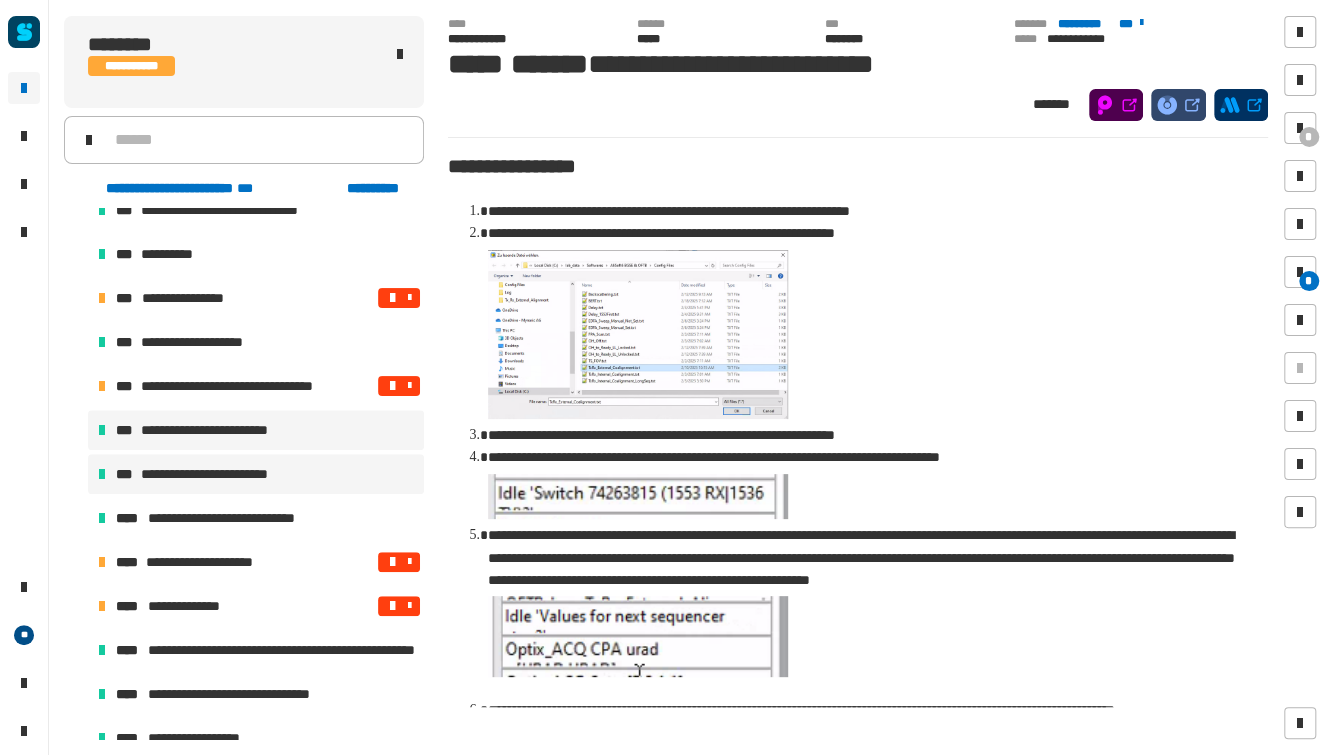 click on "**********" at bounding box center (225, 430) 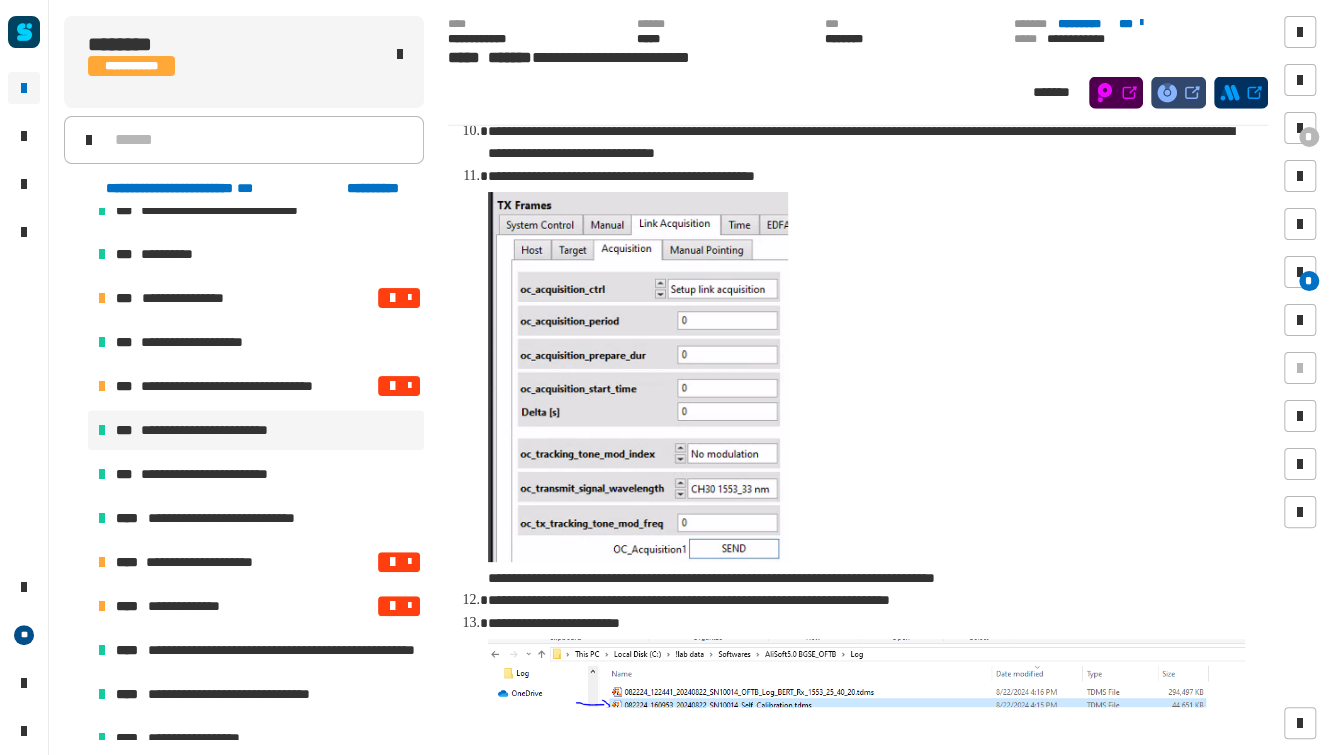 scroll, scrollTop: 2849, scrollLeft: 0, axis: vertical 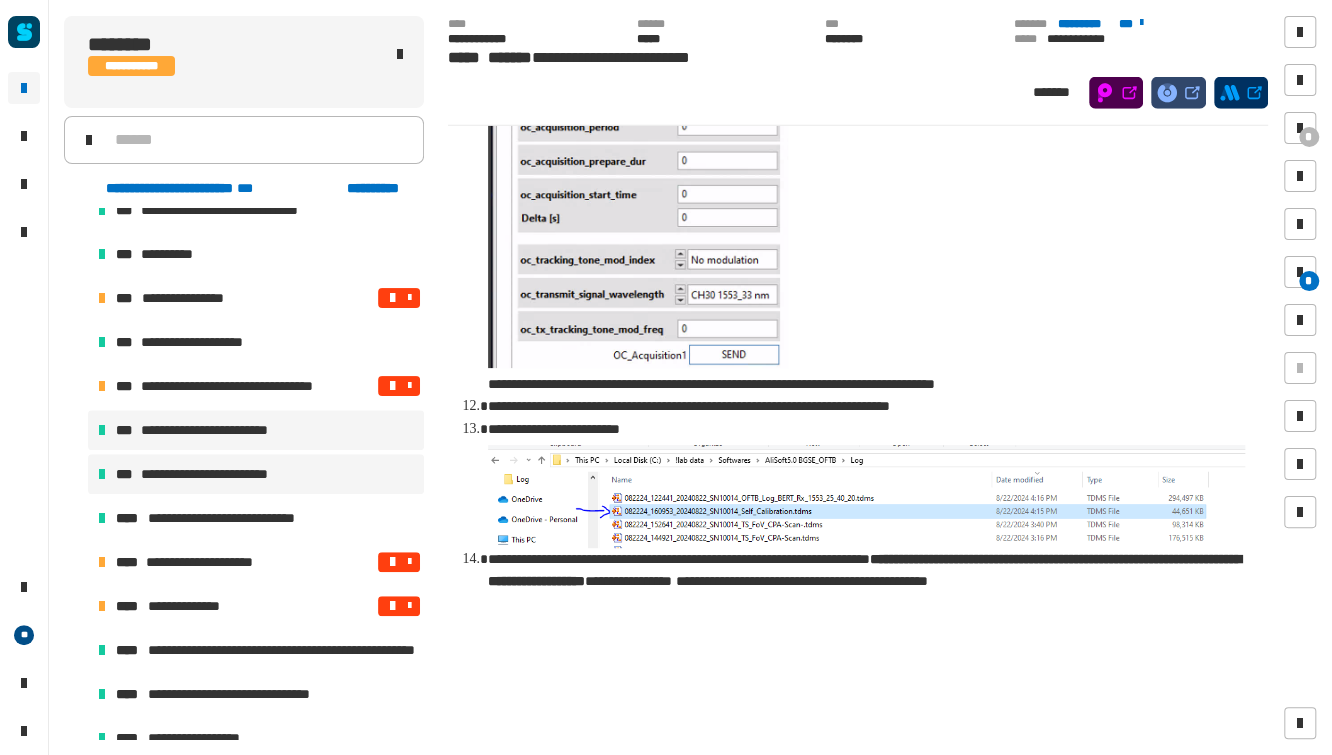click on "**********" at bounding box center [227, 474] 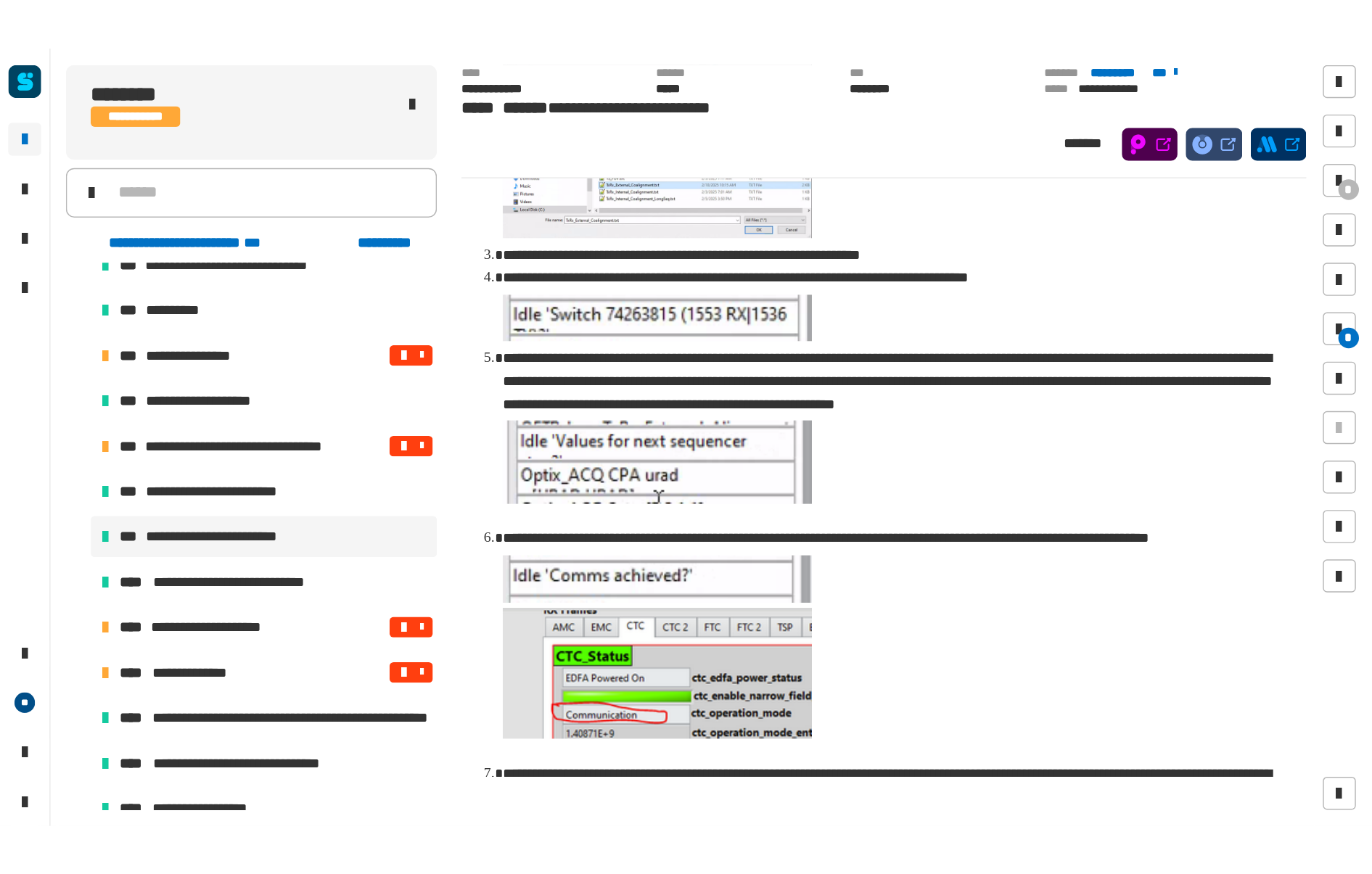 scroll, scrollTop: 0, scrollLeft: 0, axis: both 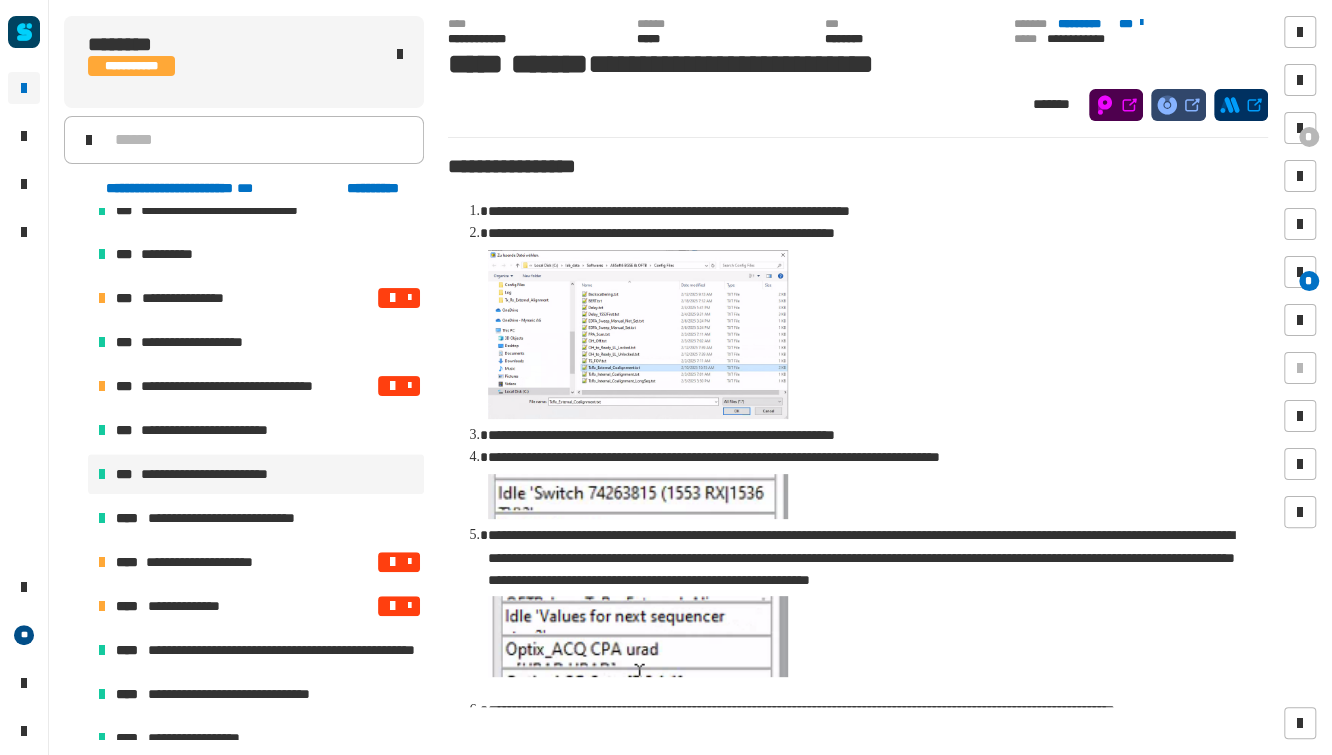 click on "**********" 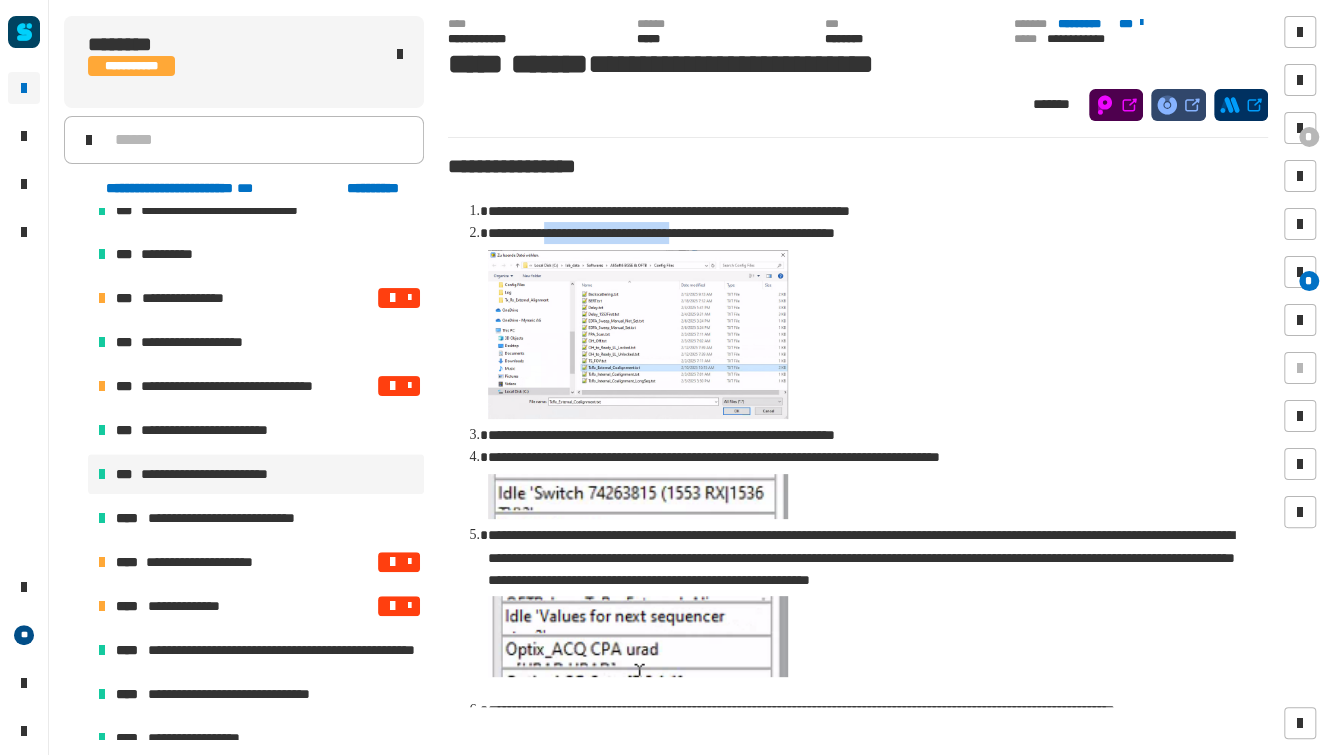 click on "**********" 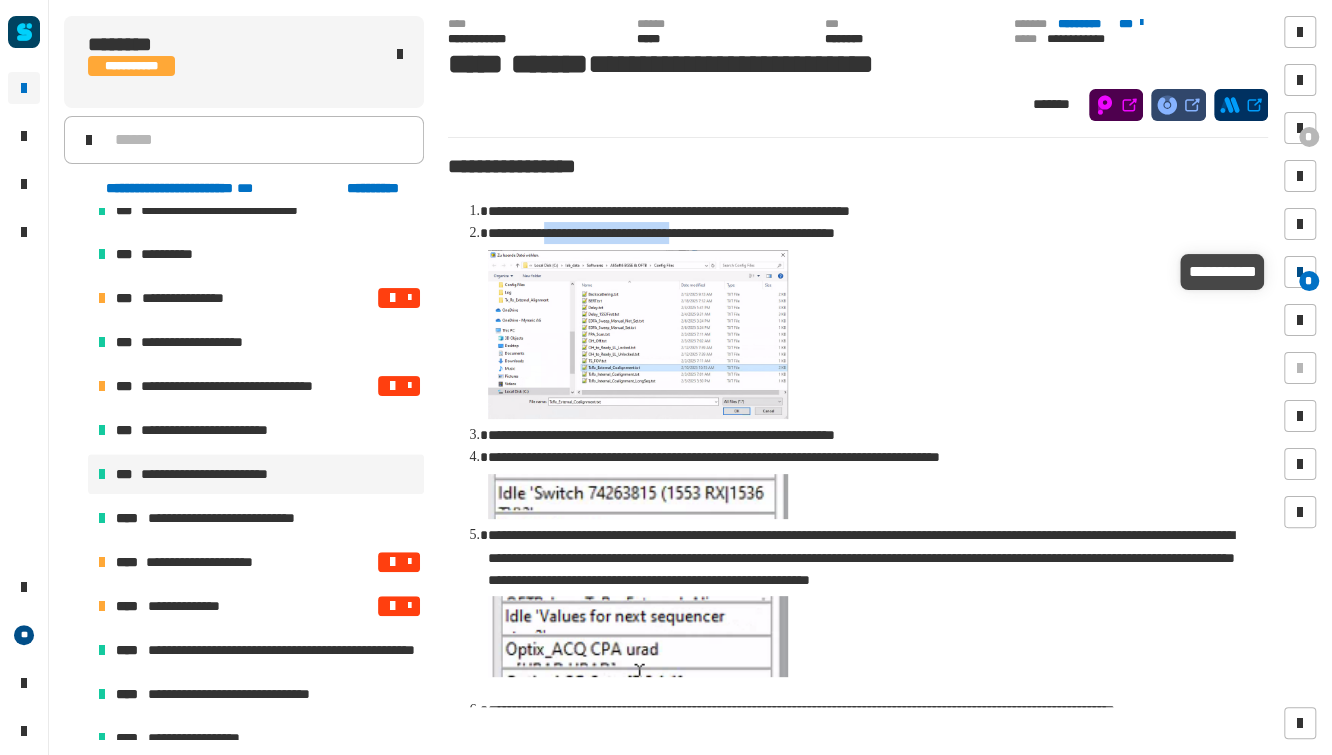 click at bounding box center (1300, 272) 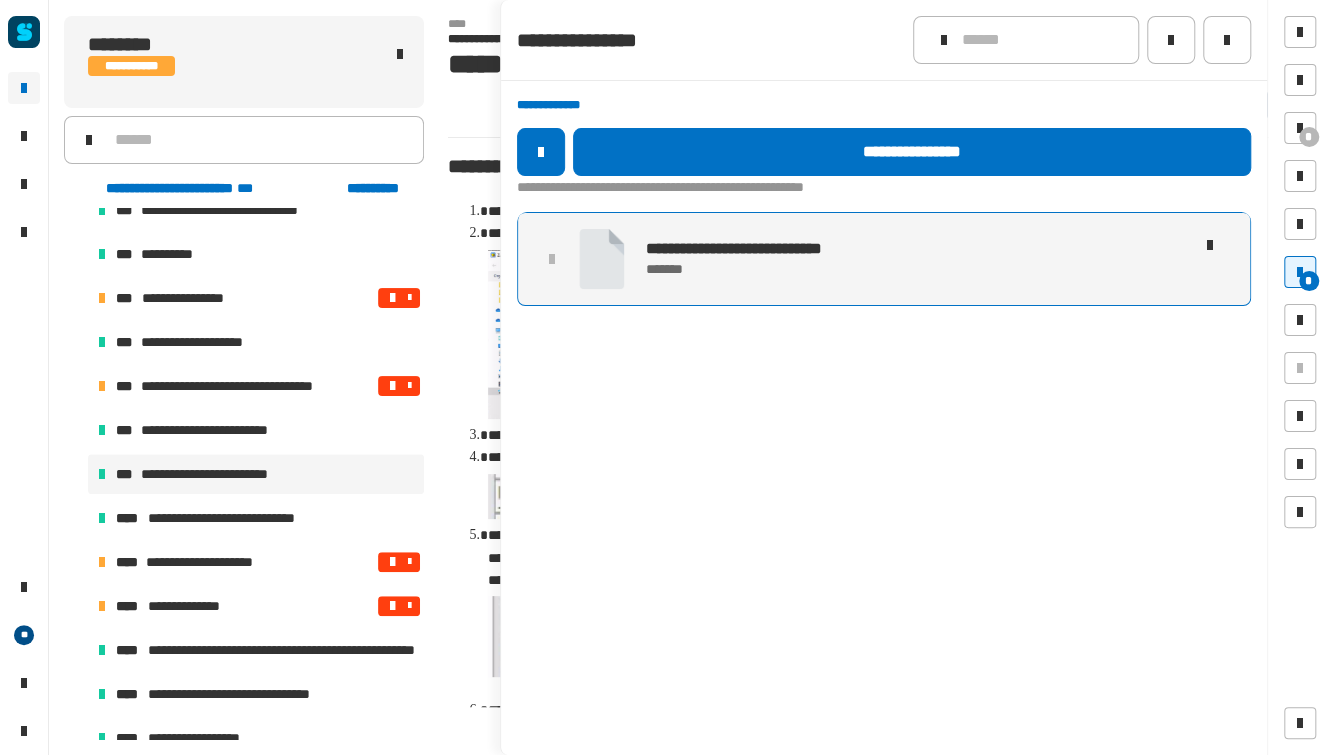 click at bounding box center (601, 259) 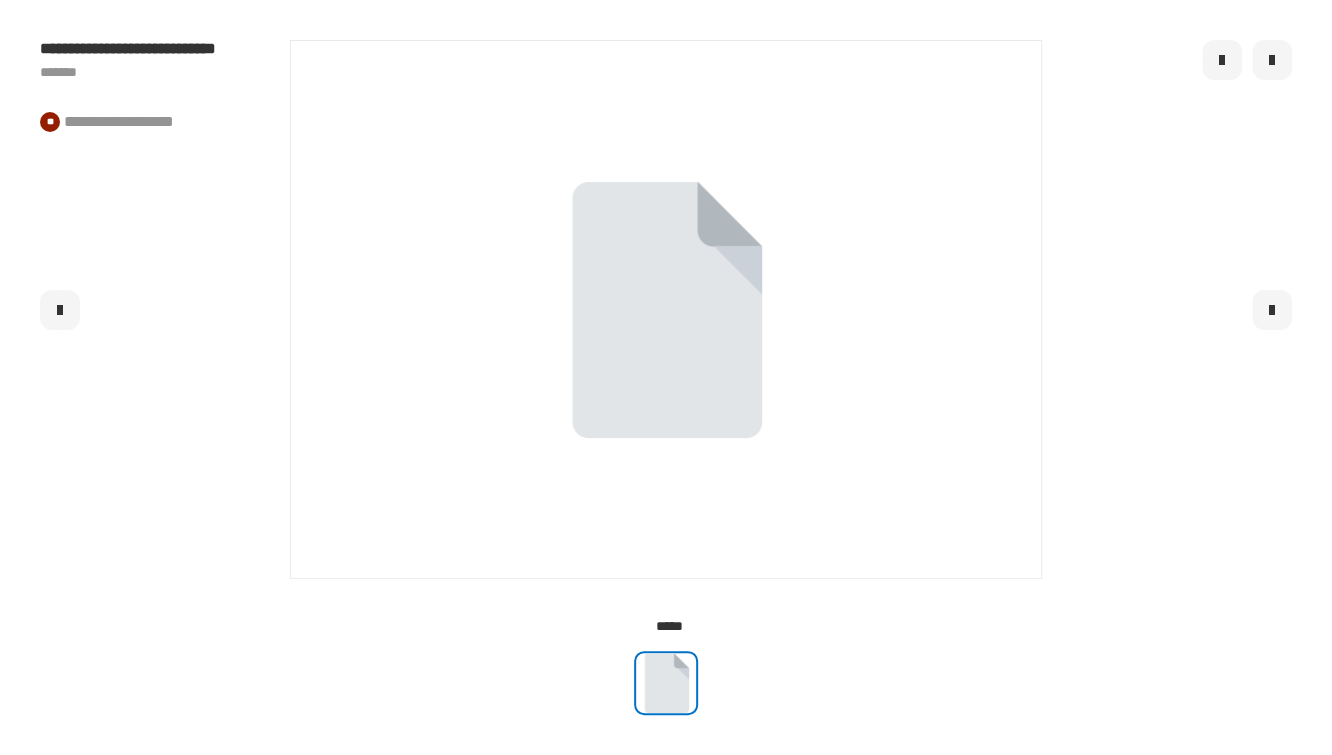 click 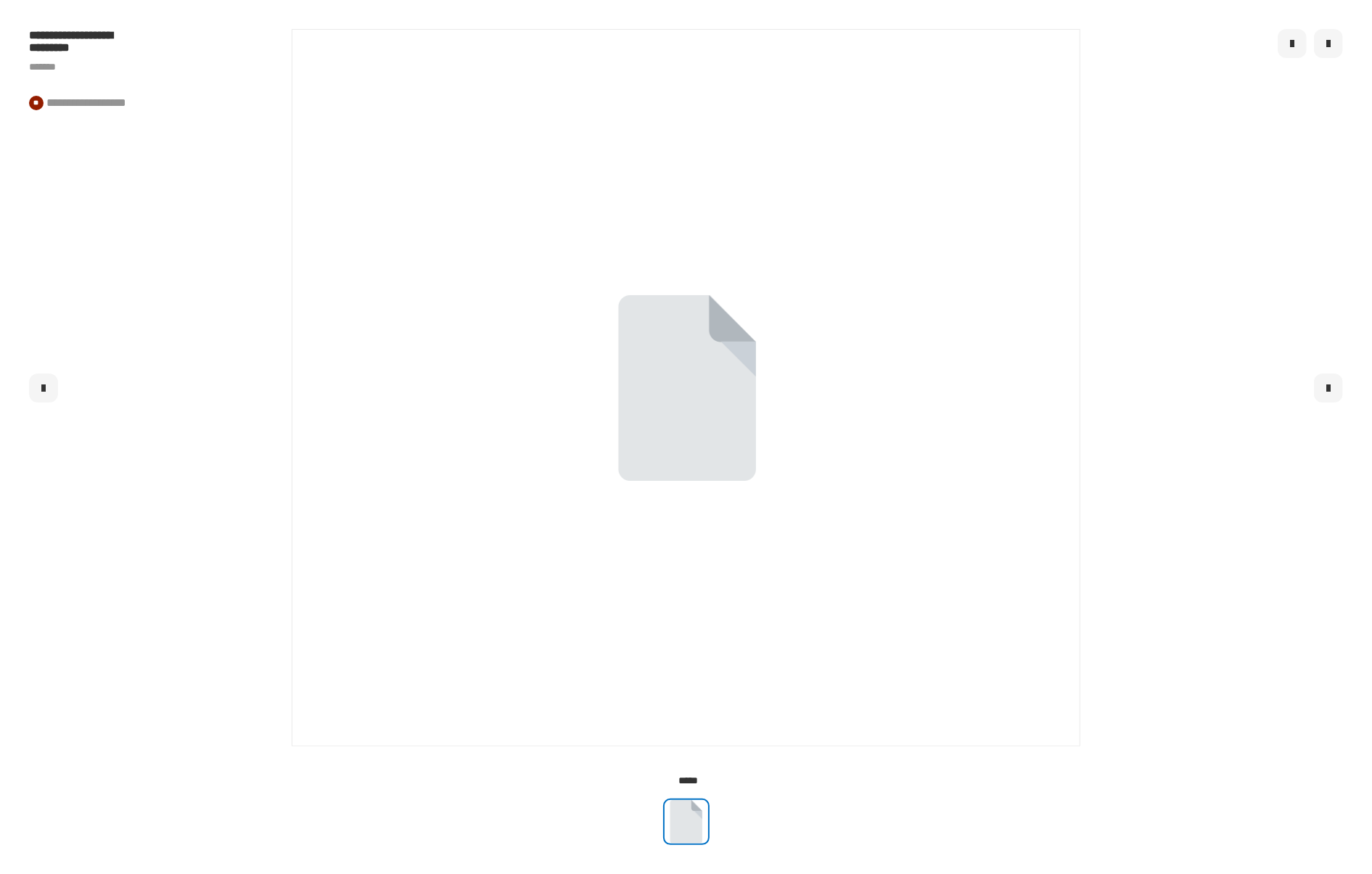 scroll, scrollTop: 463, scrollLeft: 0, axis: vertical 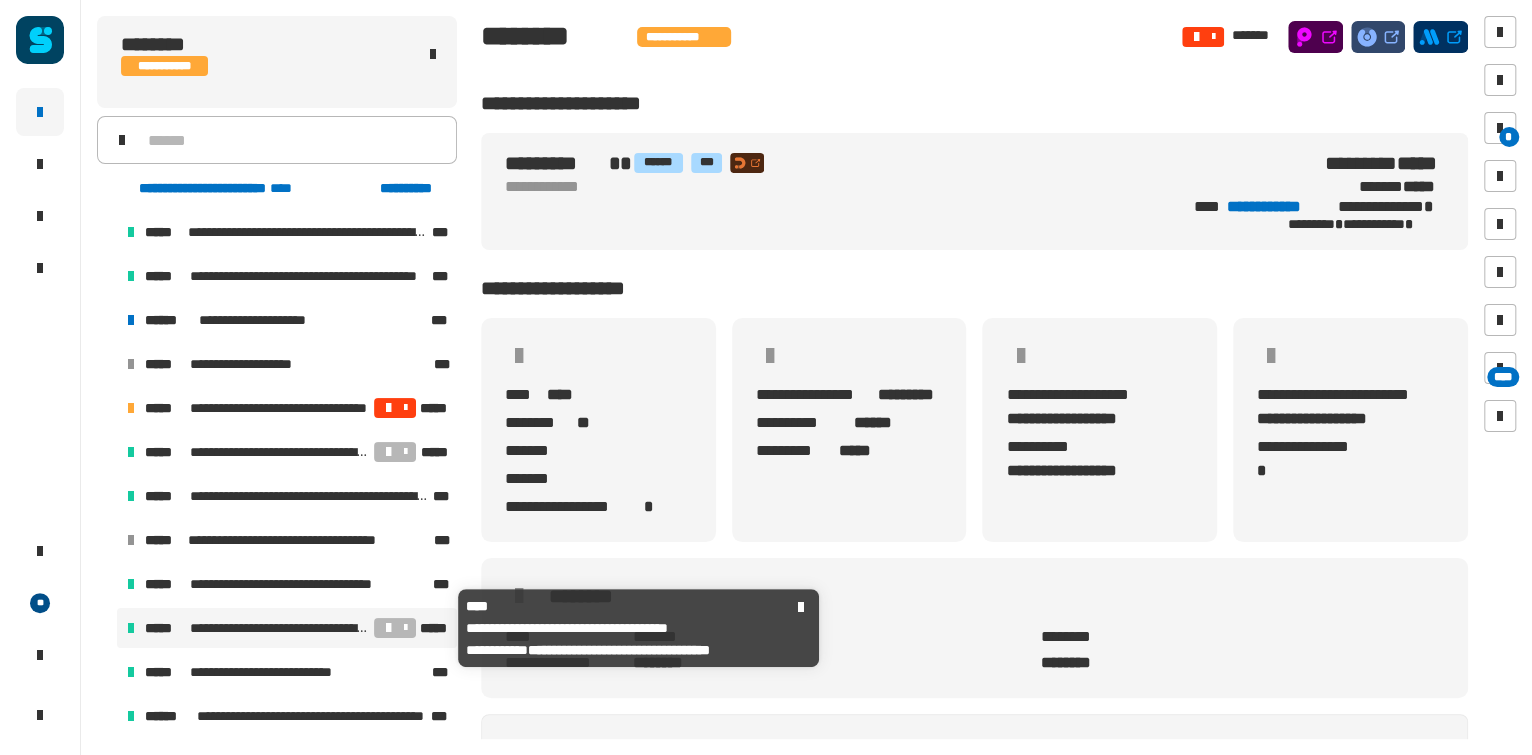 click on "**********" at bounding box center (280, 628) 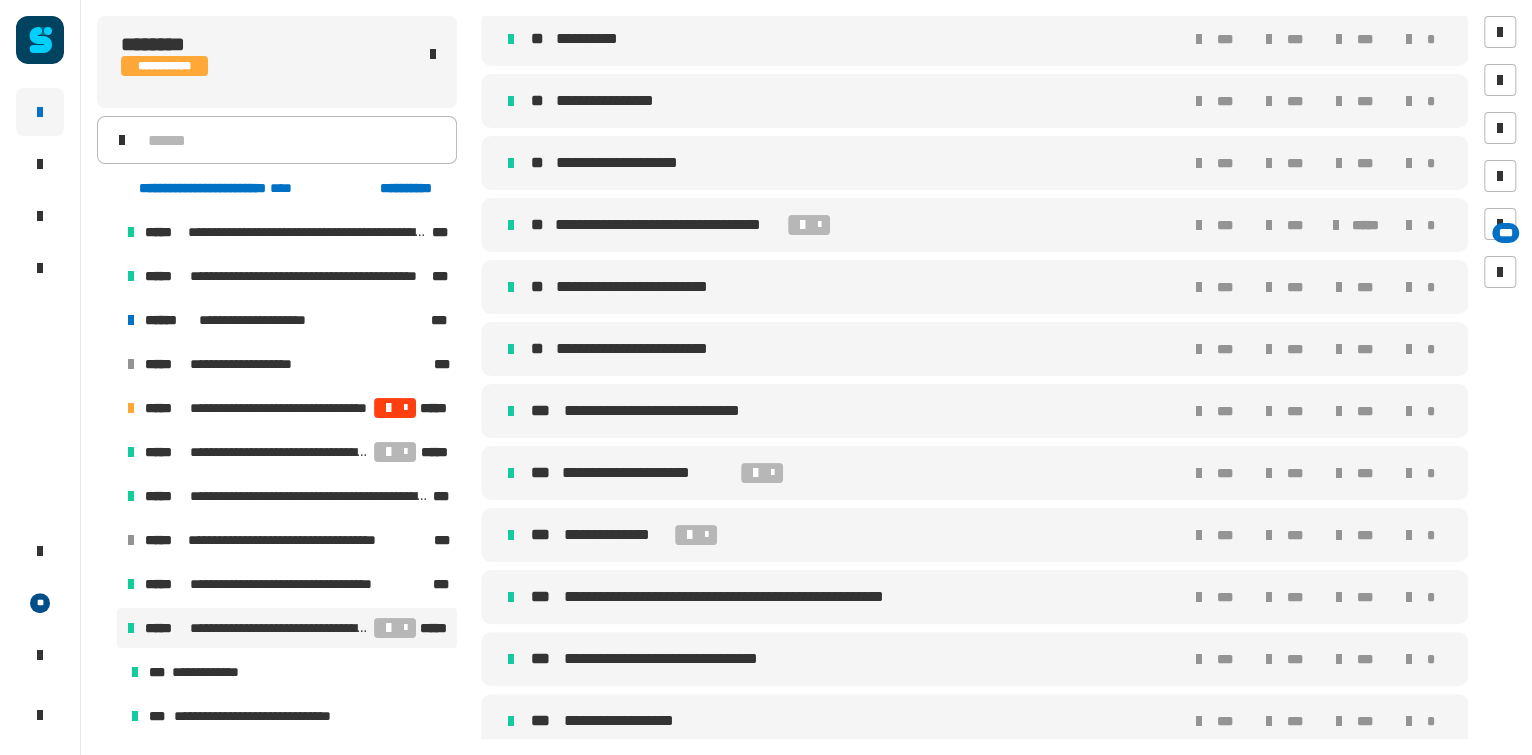 scroll, scrollTop: 834, scrollLeft: 0, axis: vertical 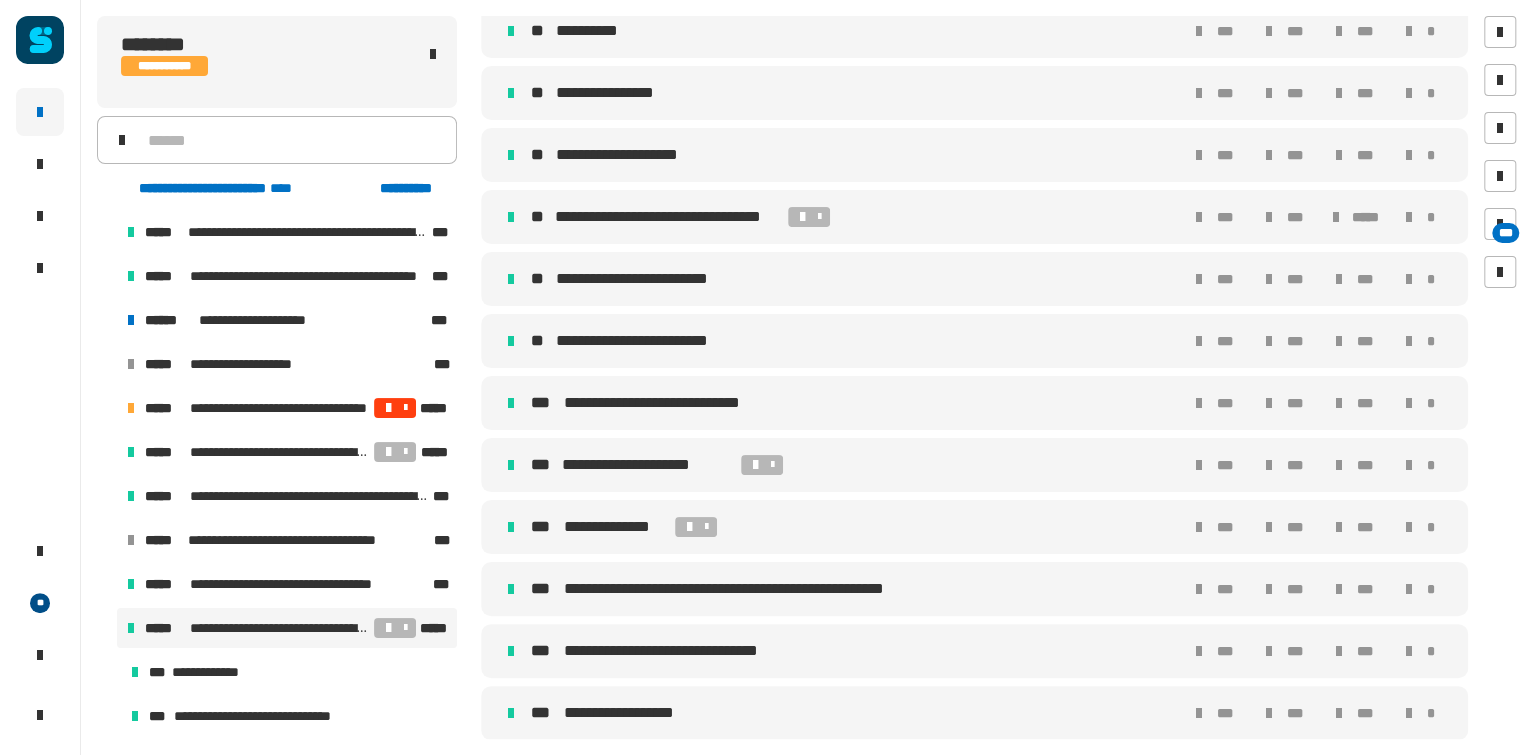 click on "**********" at bounding box center (654, 341) 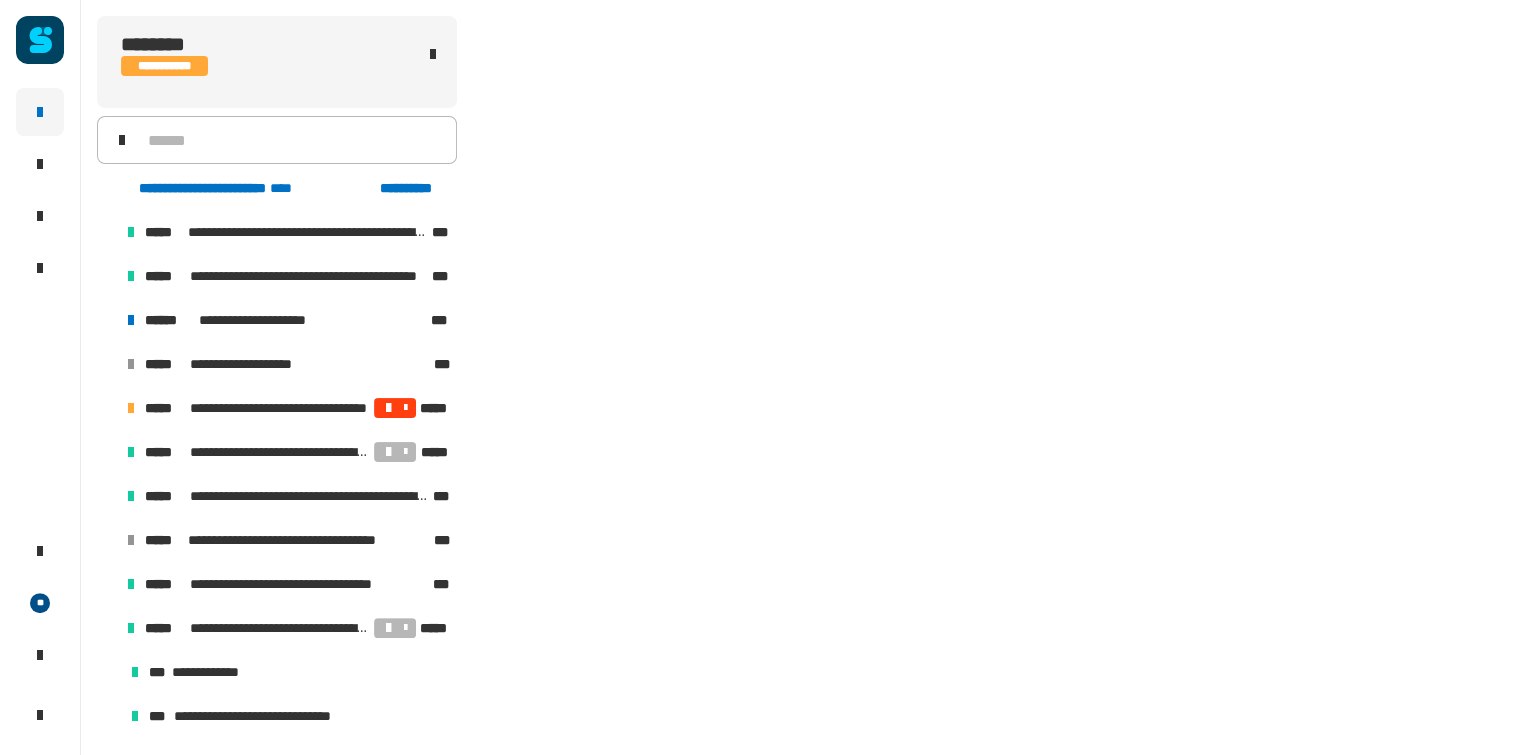 scroll, scrollTop: 462, scrollLeft: 0, axis: vertical 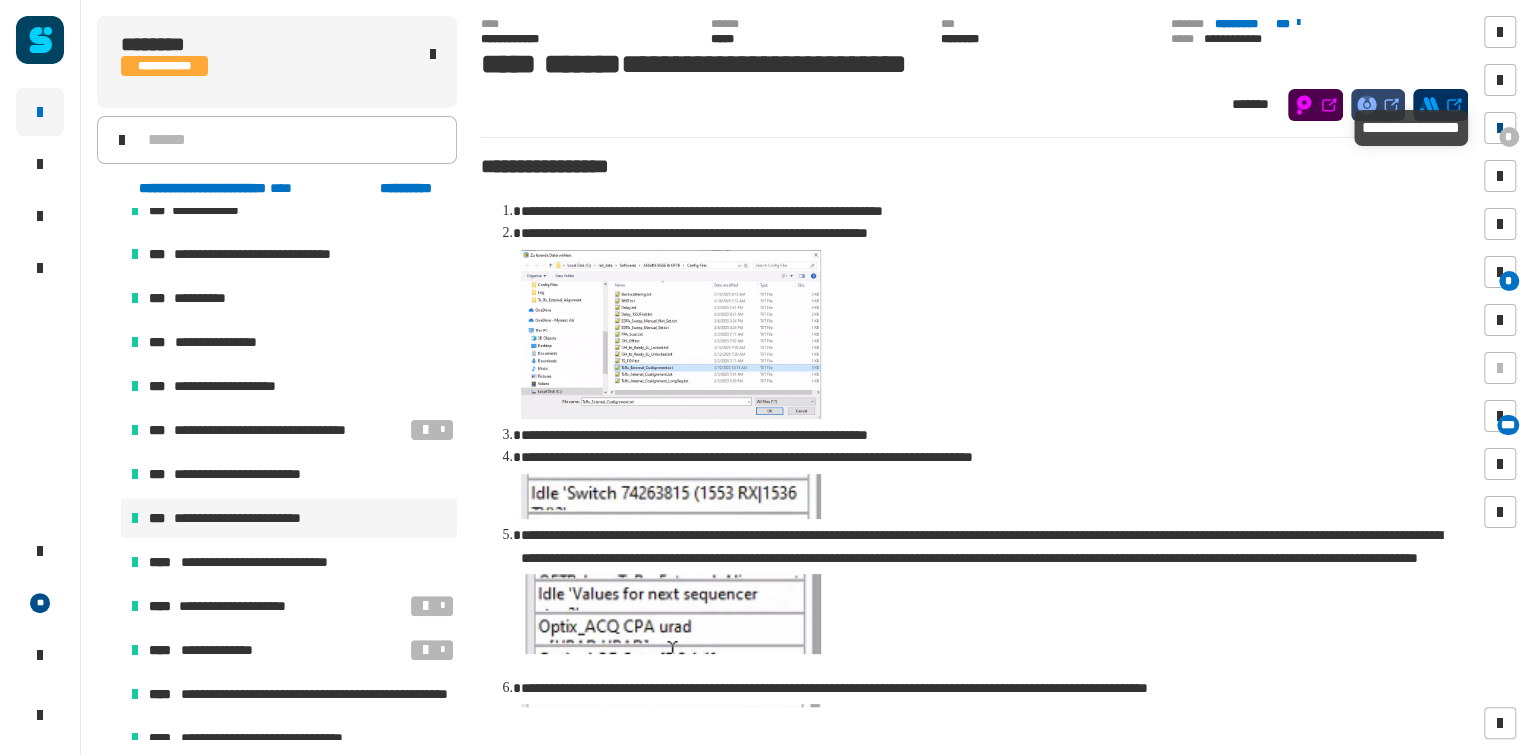 click on "*" at bounding box center [1509, 137] 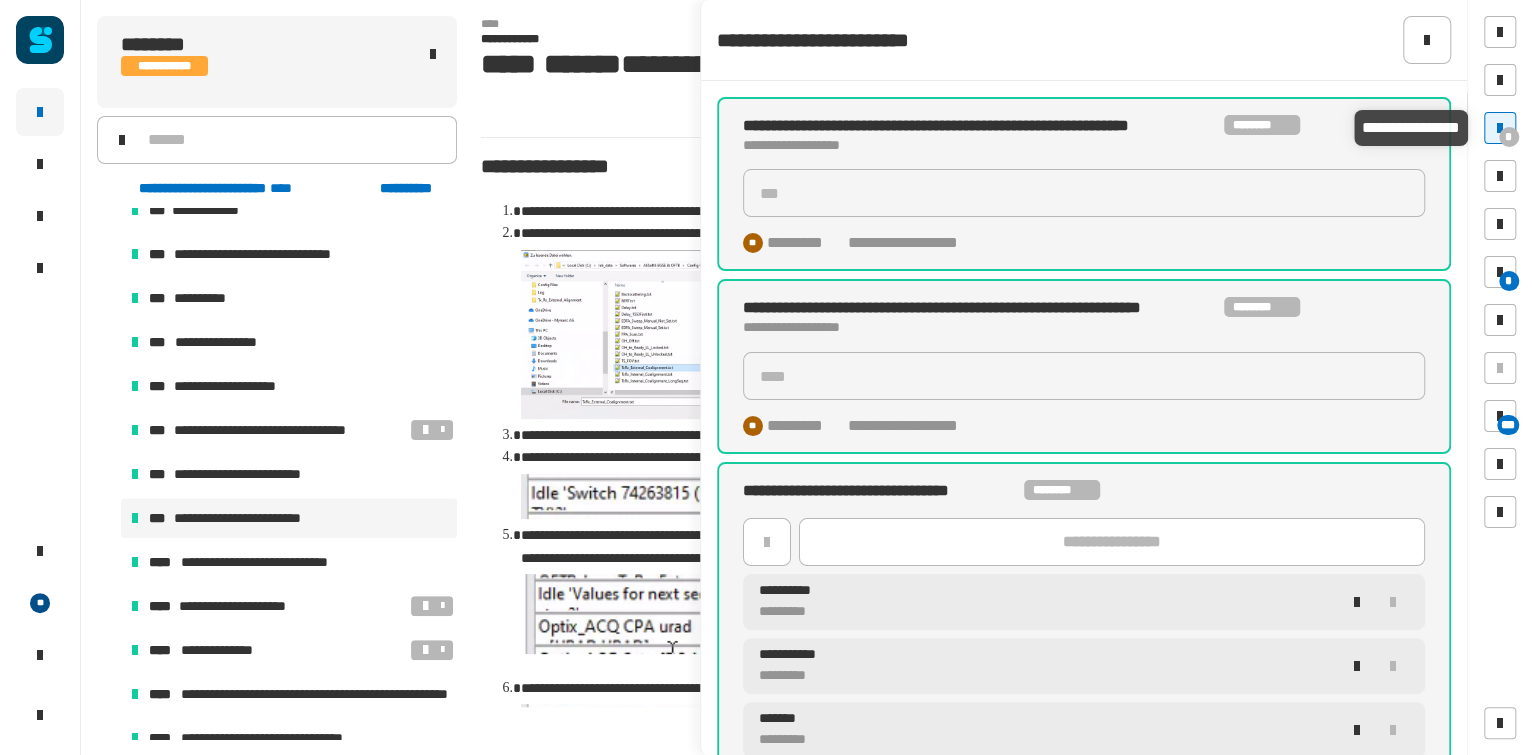 click on "*" at bounding box center (1509, 137) 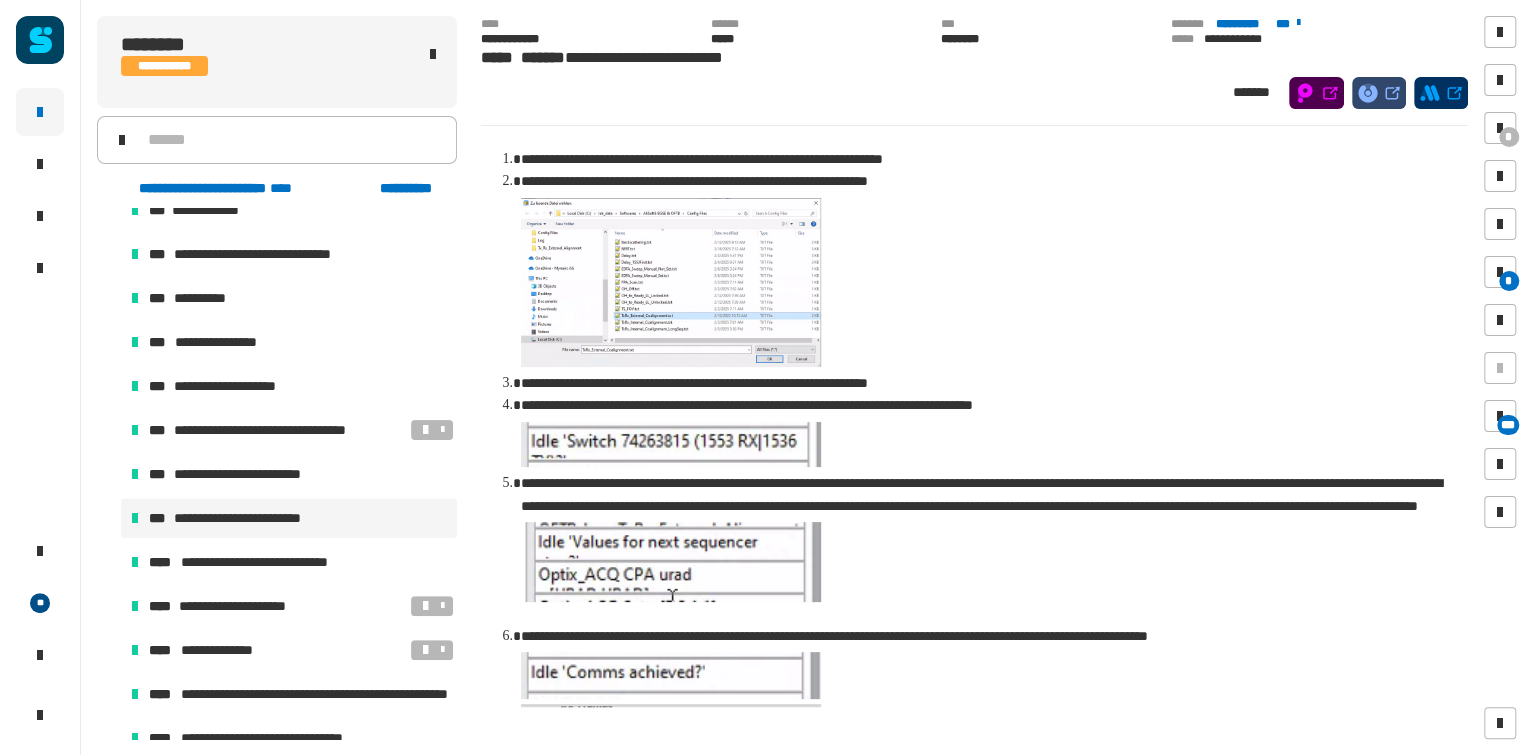 scroll, scrollTop: 49, scrollLeft: 0, axis: vertical 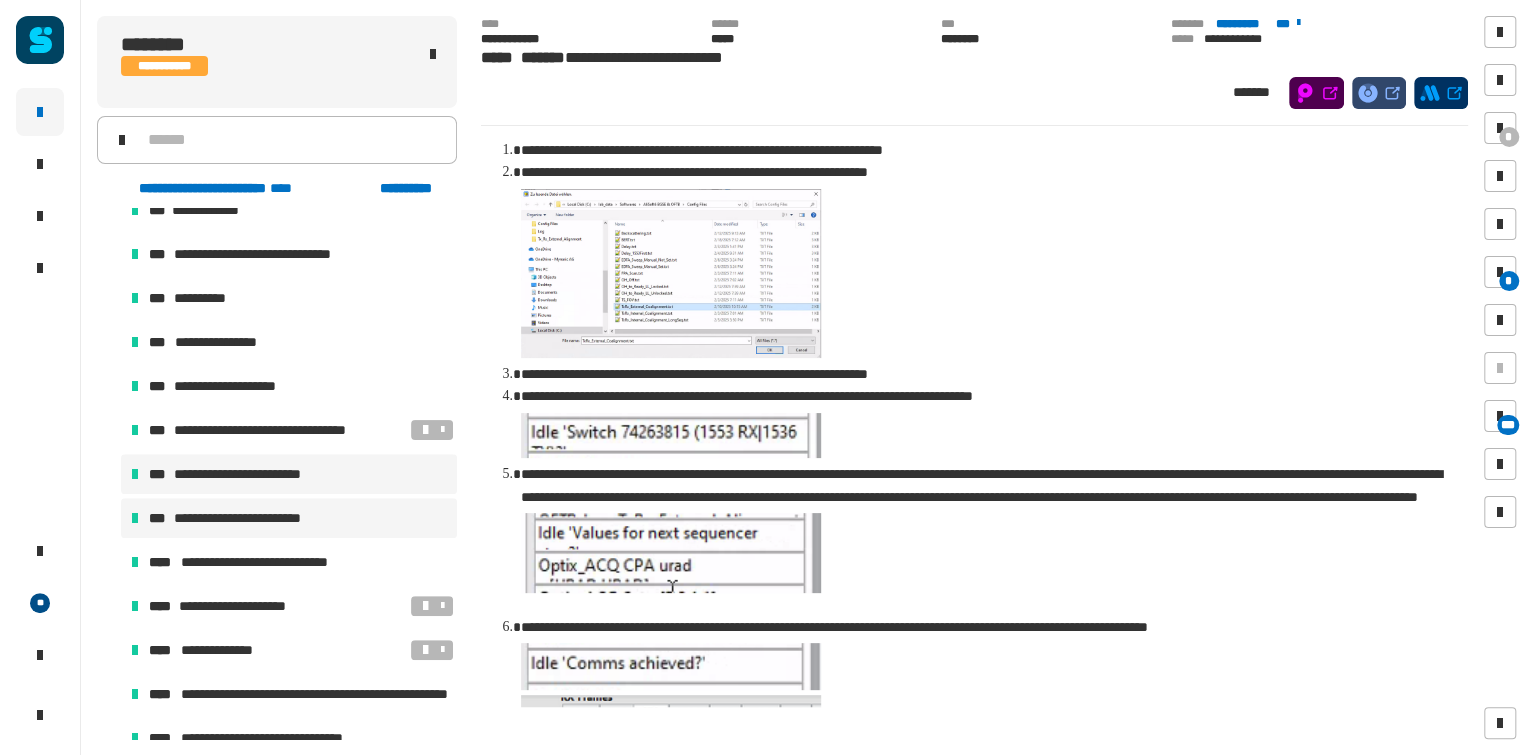 click on "**********" at bounding box center (258, 474) 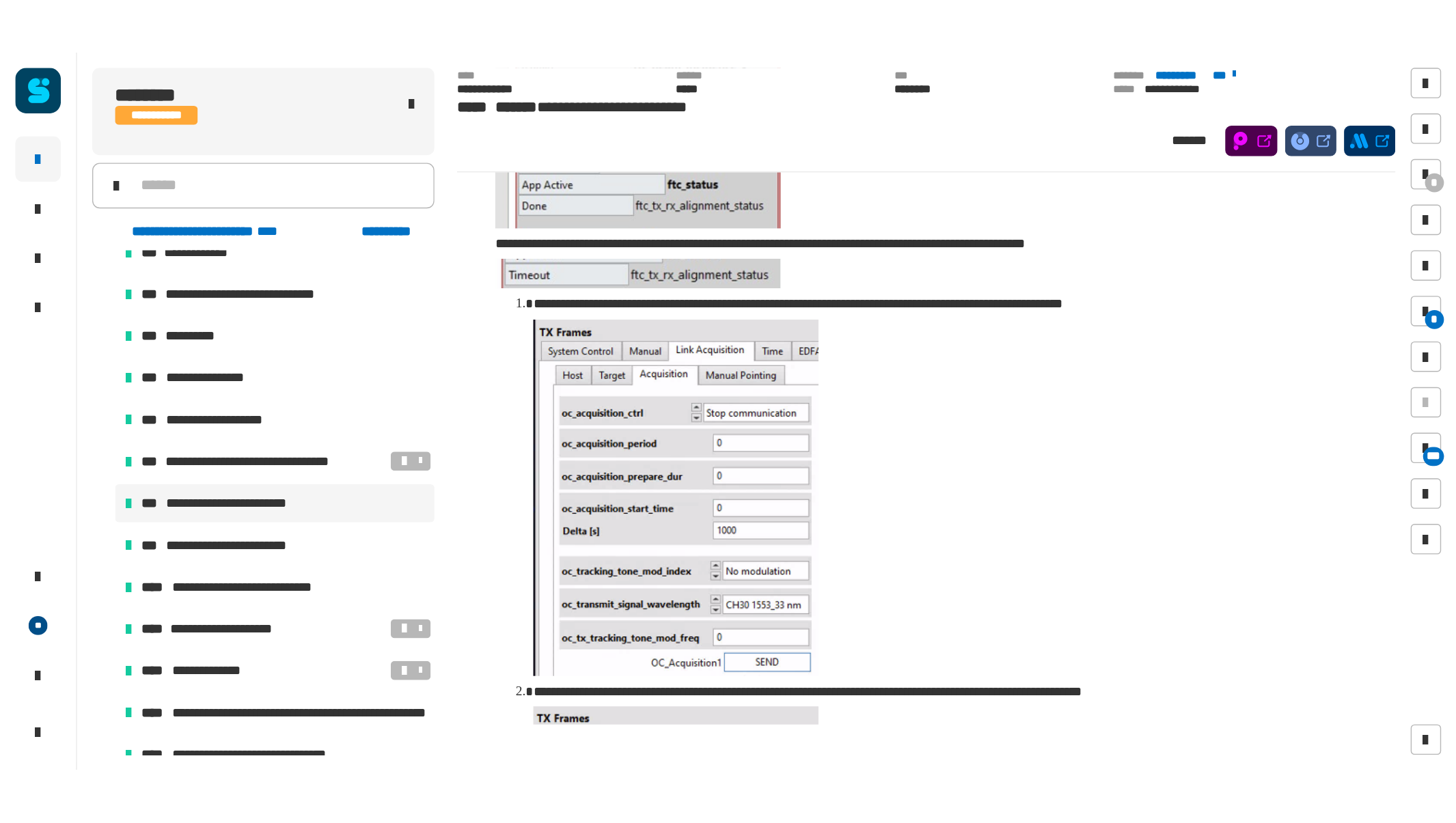 scroll, scrollTop: 1064, scrollLeft: 0, axis: vertical 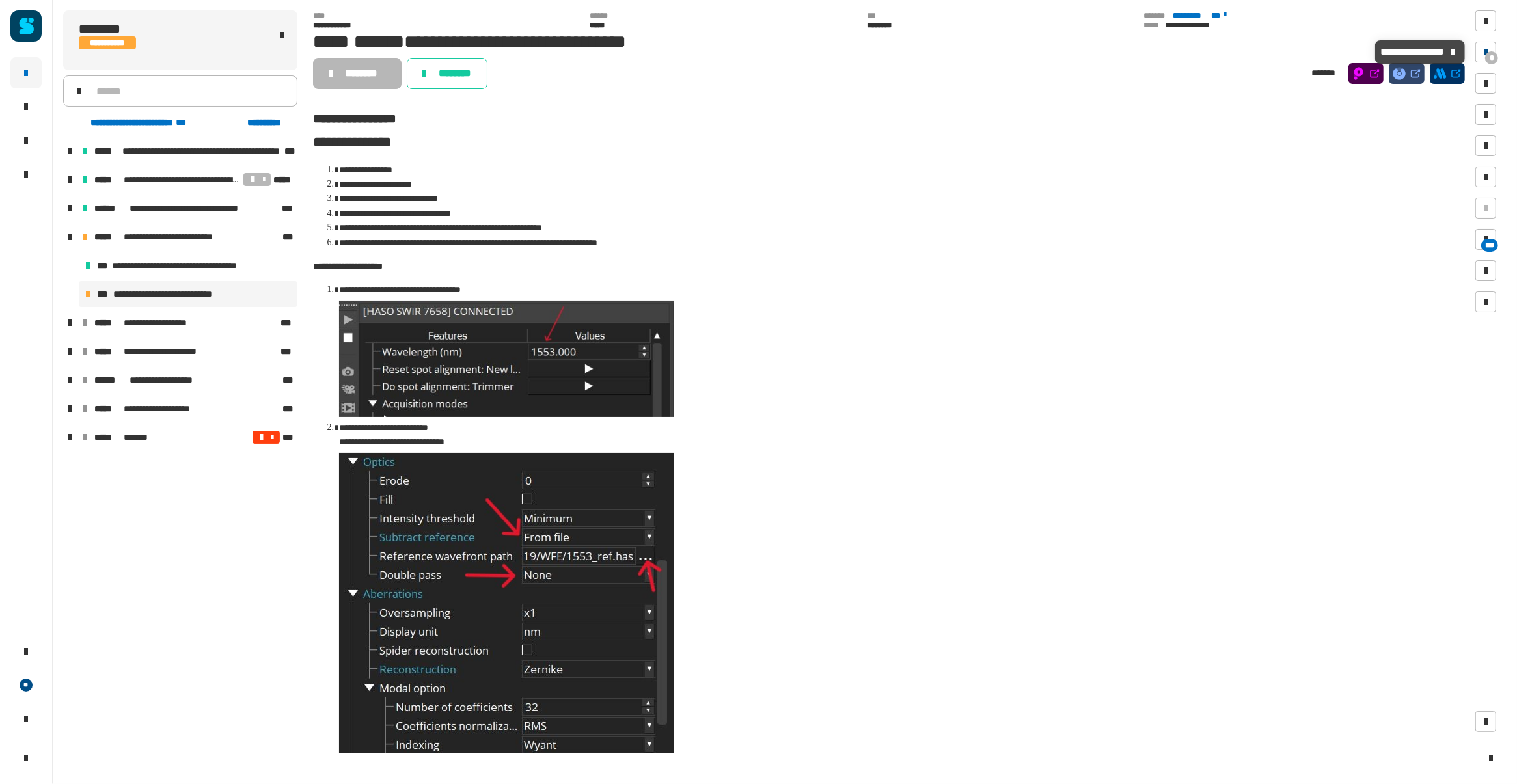 click at bounding box center (1486, 52) 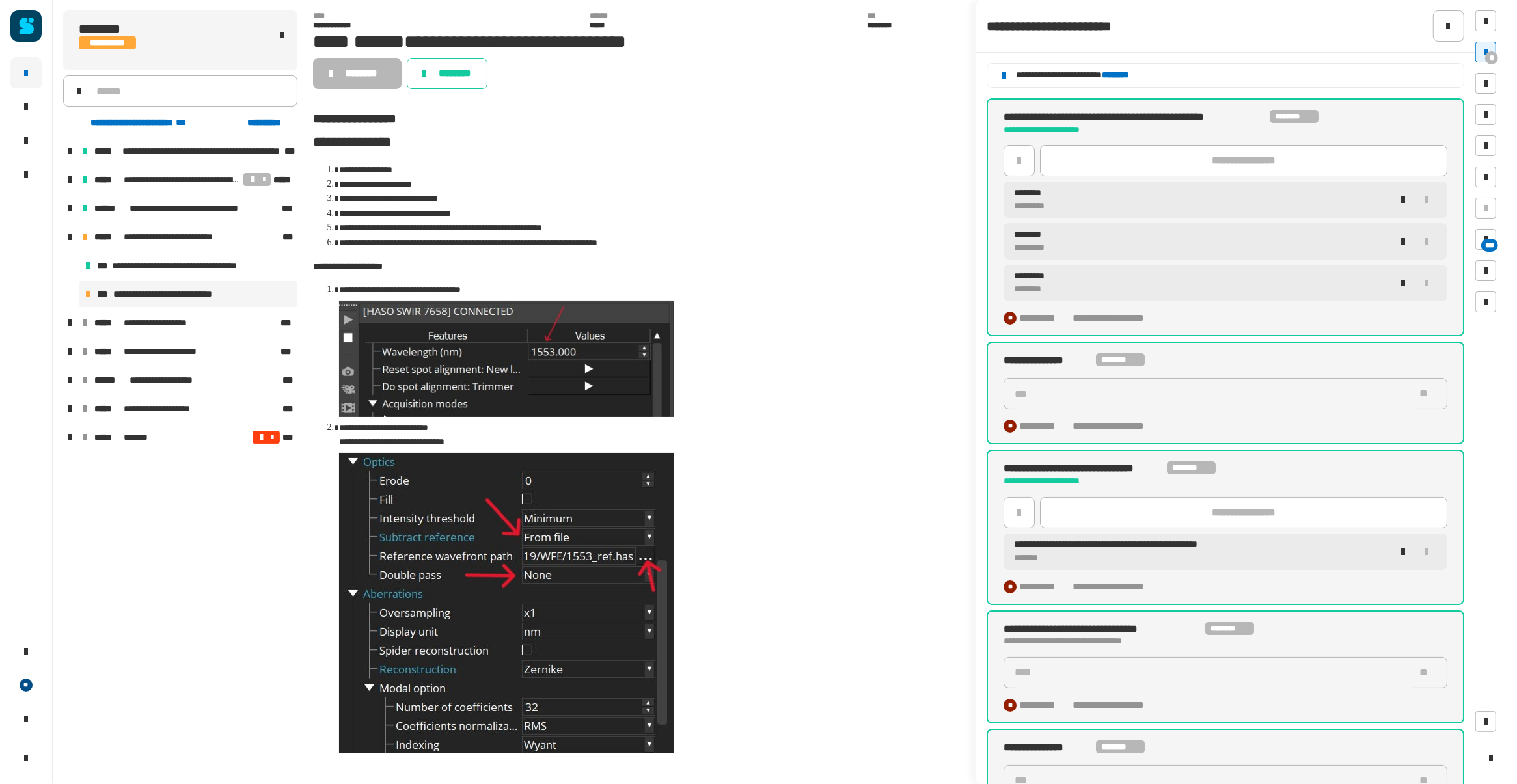 click on "********" 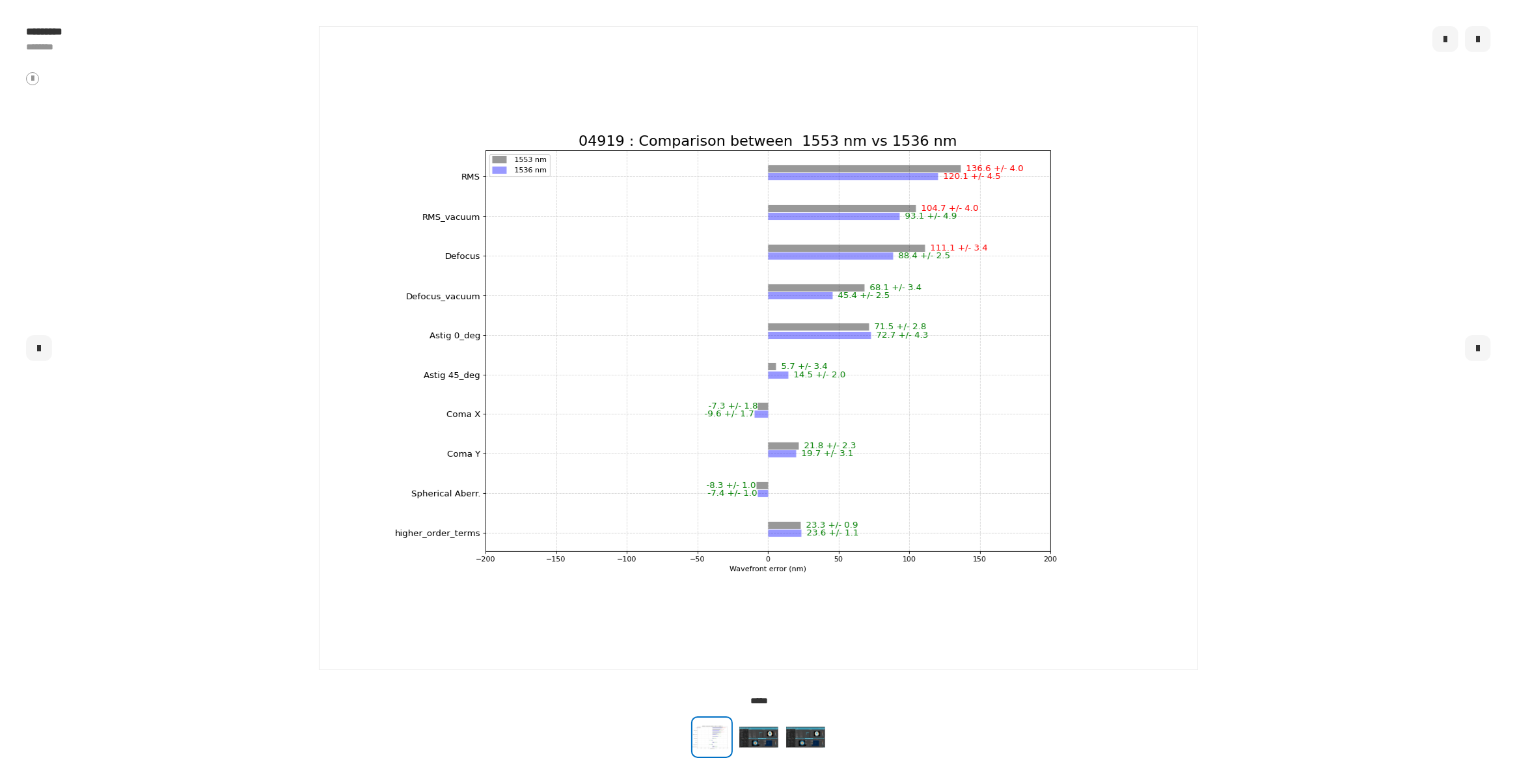 click 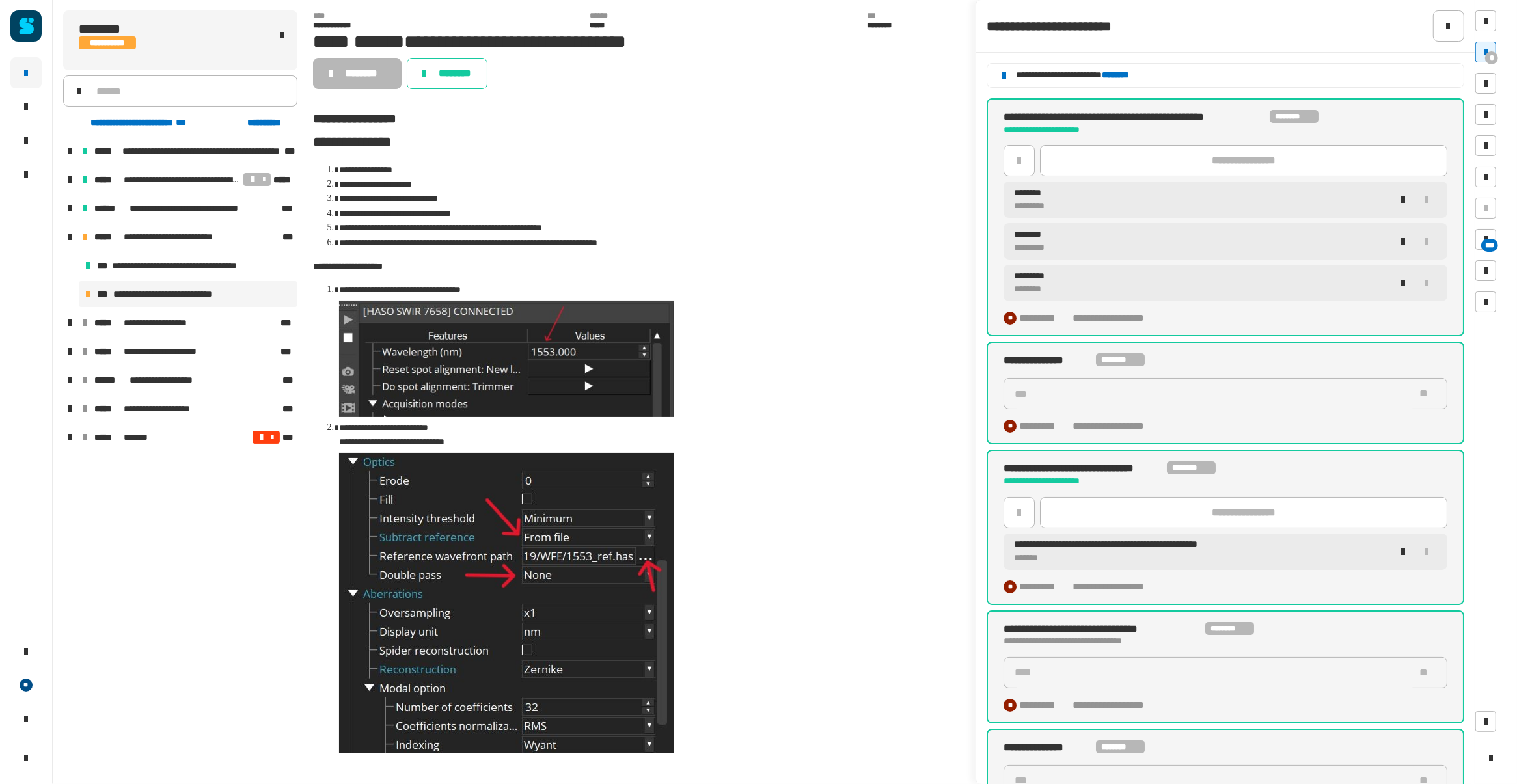 click on "**********" 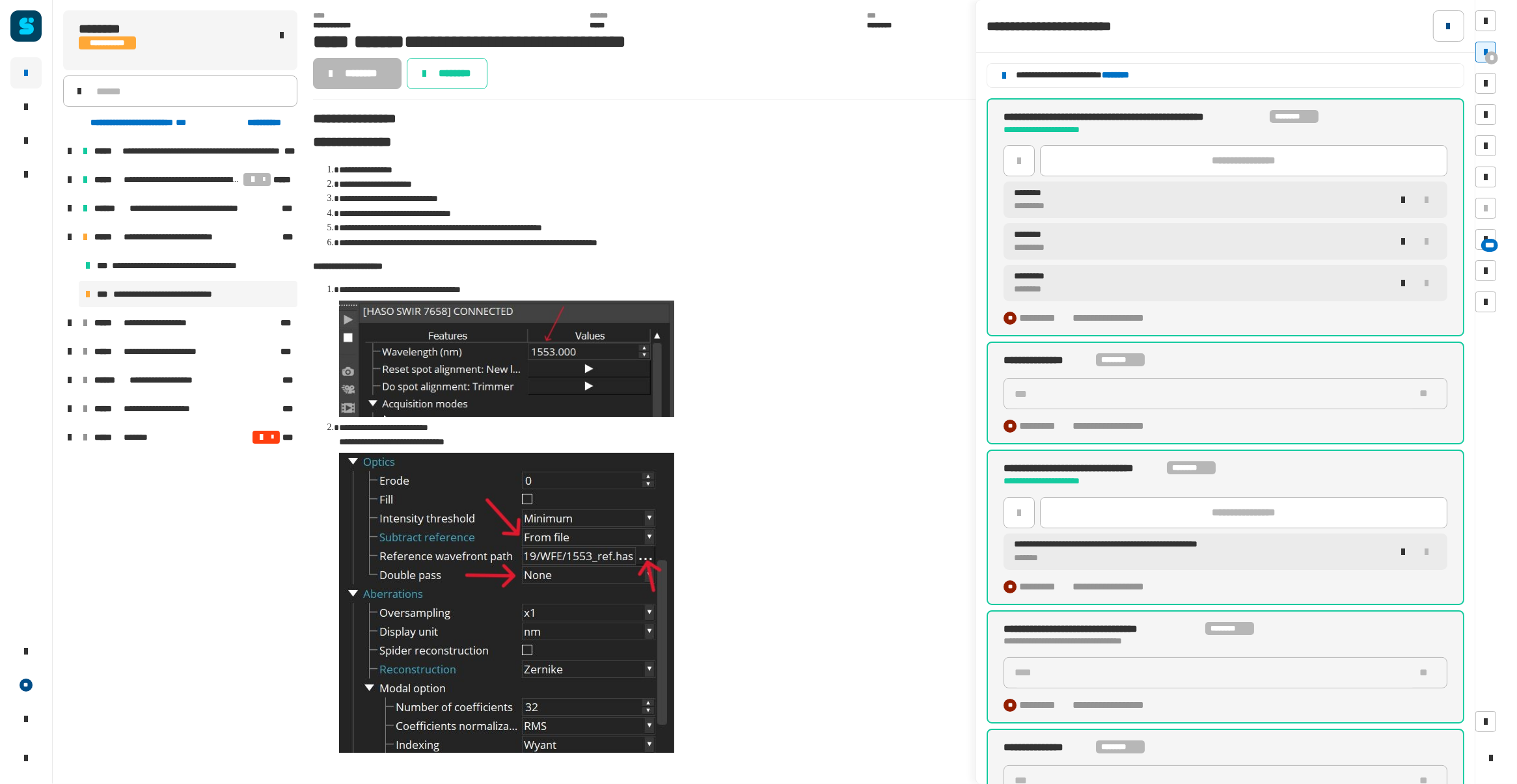click 